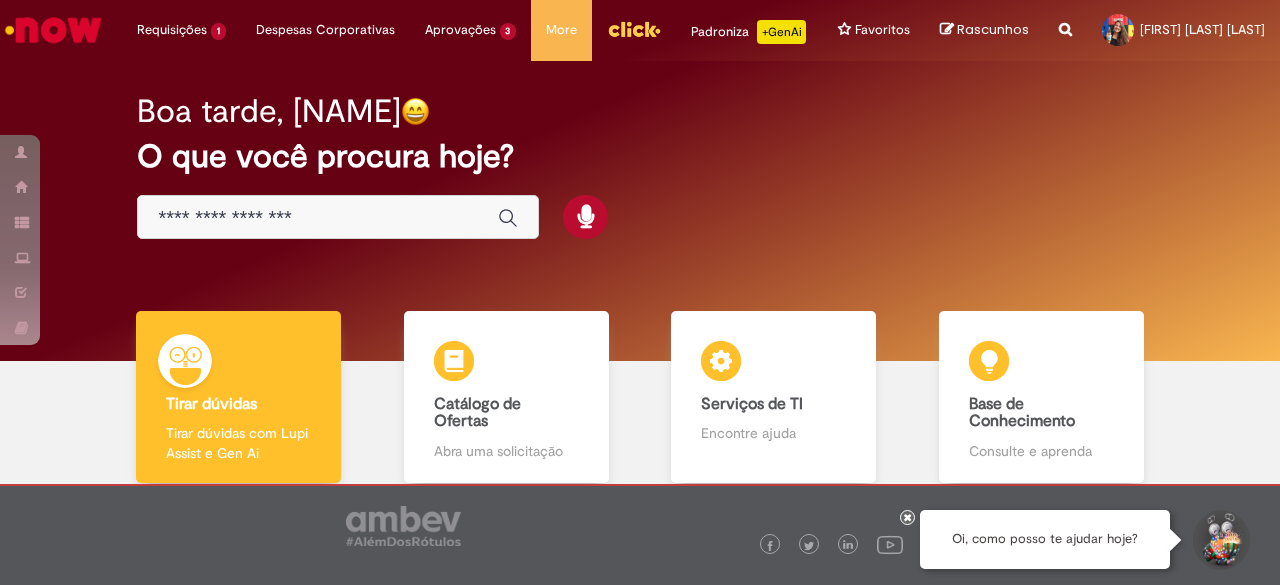 scroll, scrollTop: 0, scrollLeft: 0, axis: both 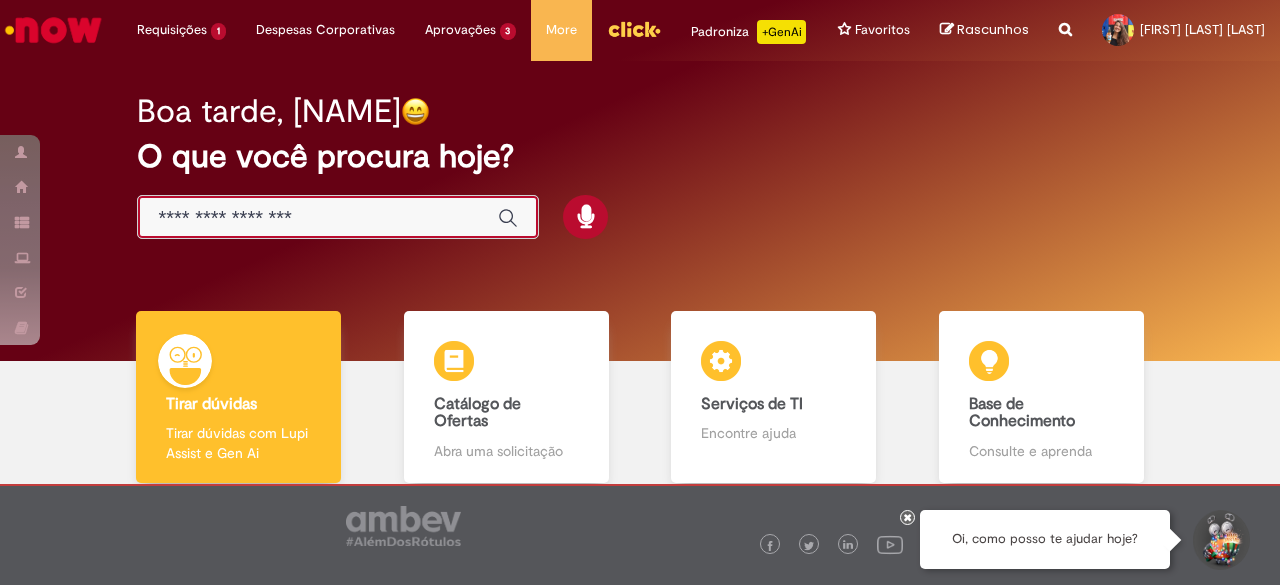 click at bounding box center [318, 218] 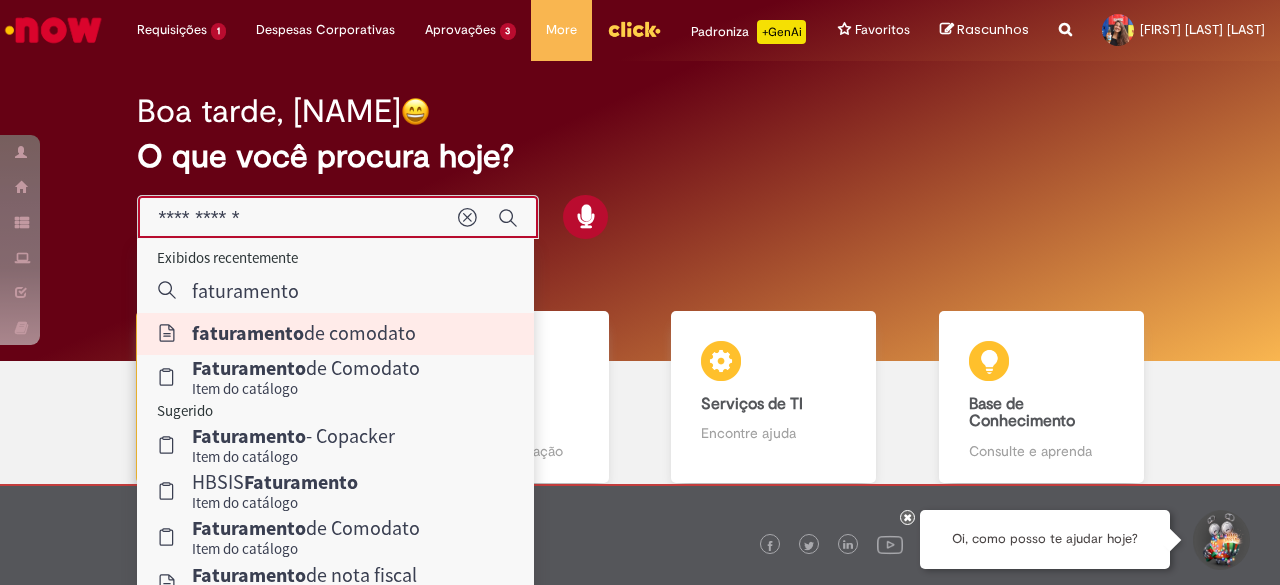 type on "**********" 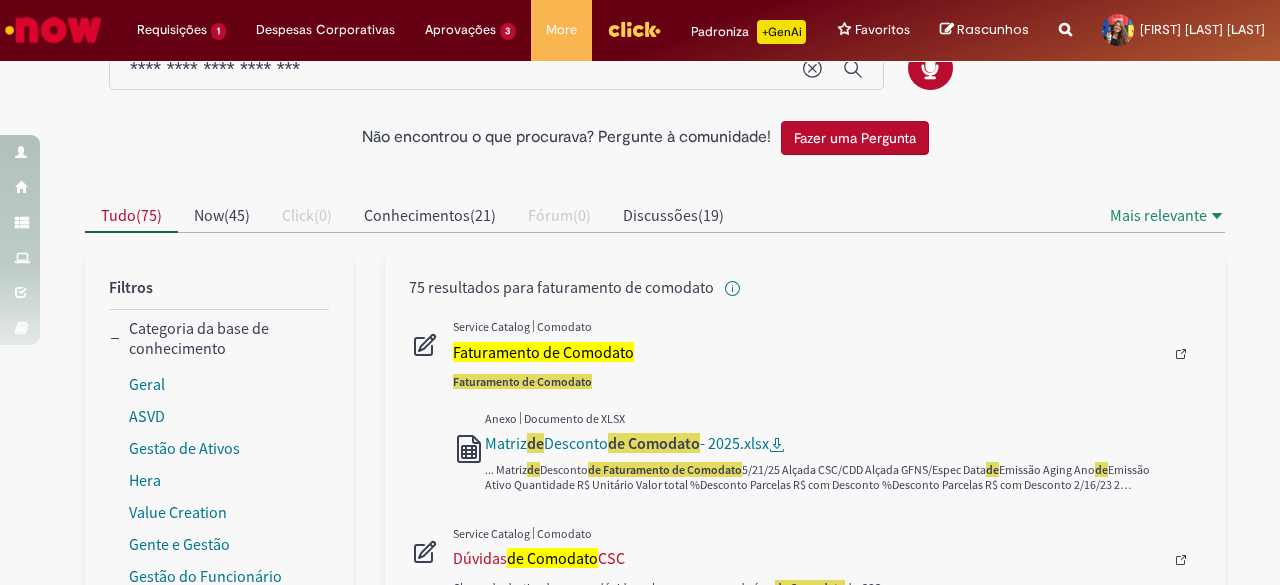 scroll, scrollTop: 100, scrollLeft: 0, axis: vertical 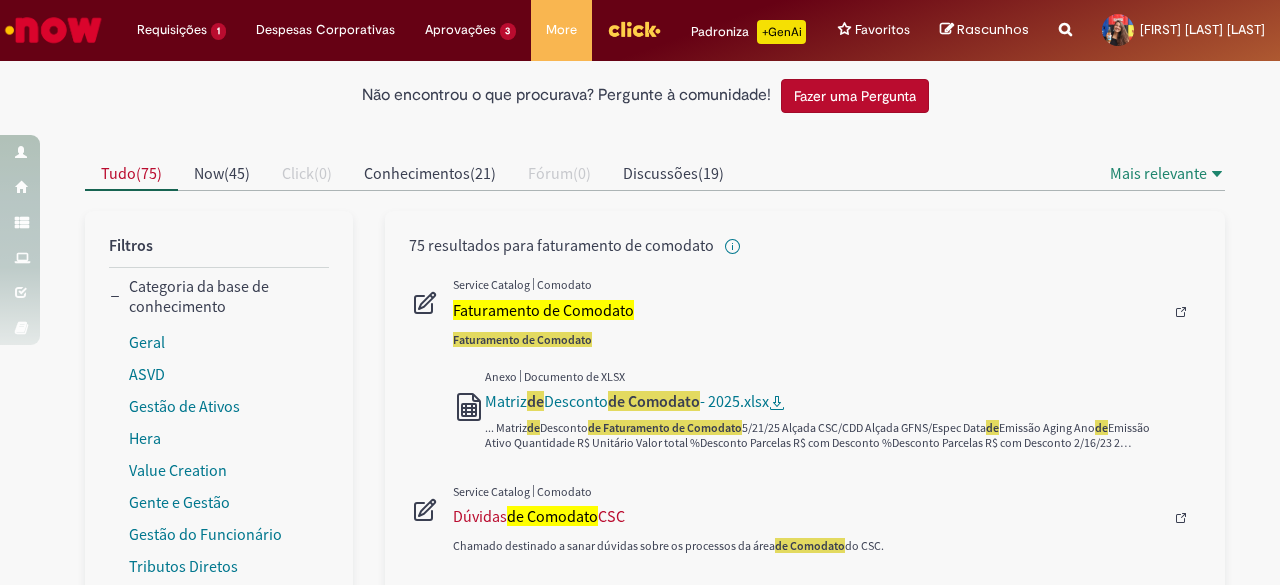 click at bounding box center (827, 312) 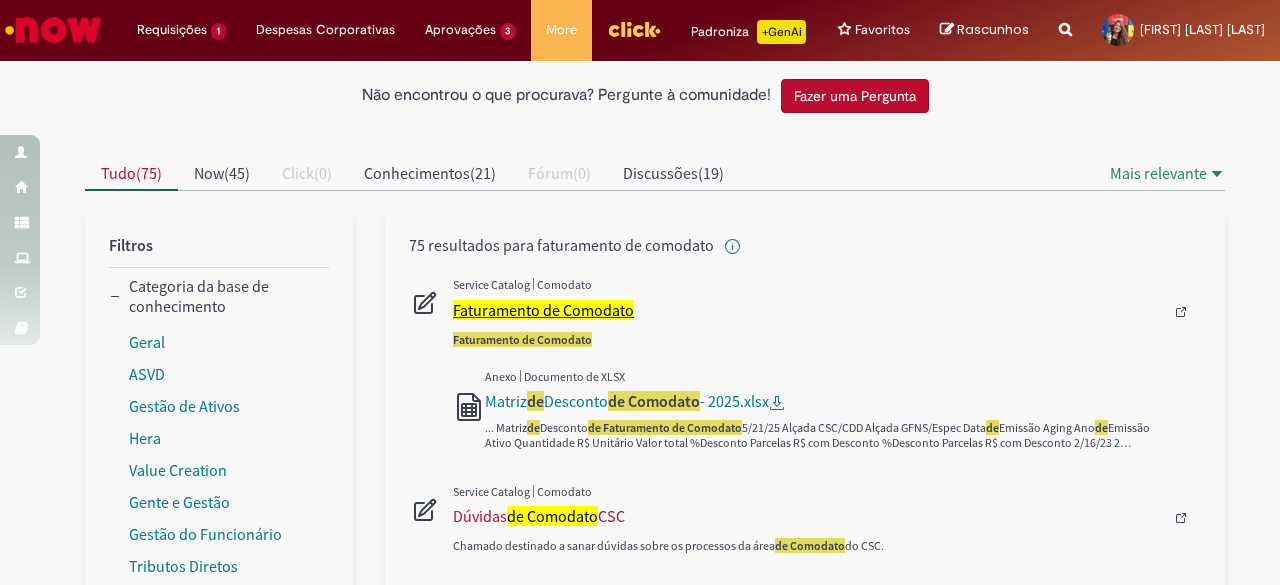 click on "Faturamento de Comodato" at bounding box center (543, 310) 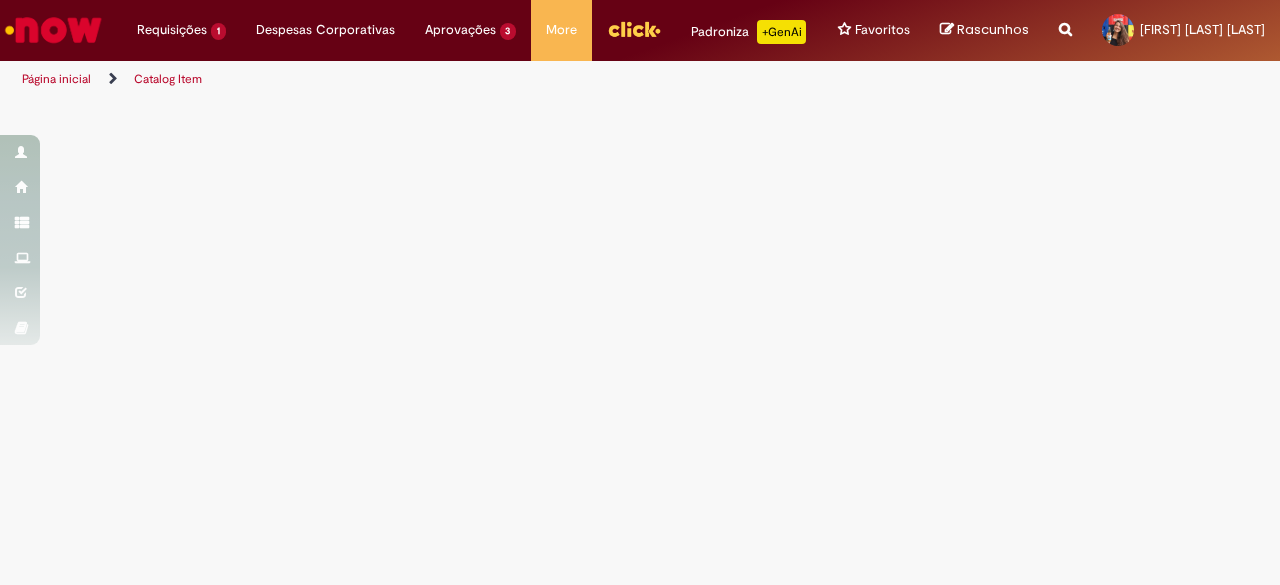 scroll, scrollTop: 0, scrollLeft: 0, axis: both 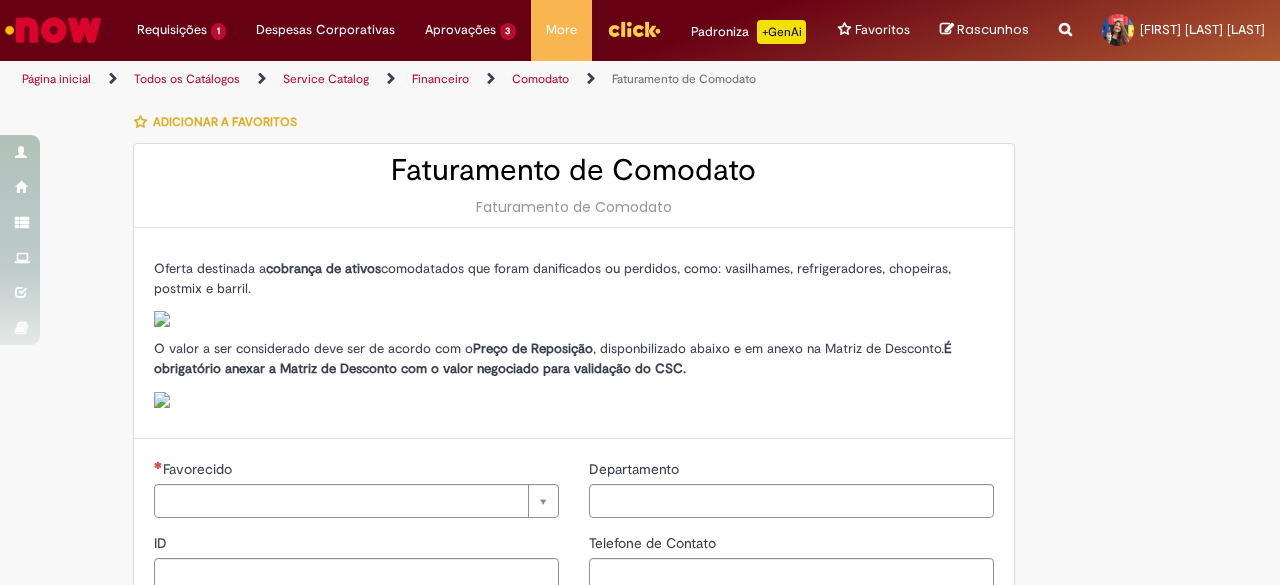 type on "********" 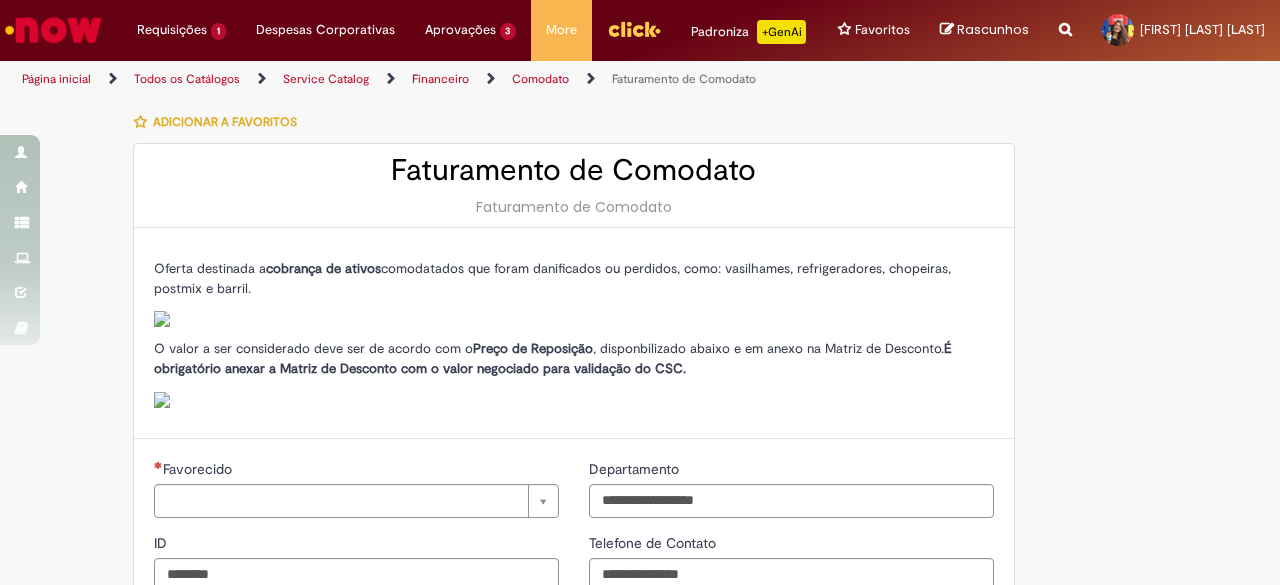 type on "**********" 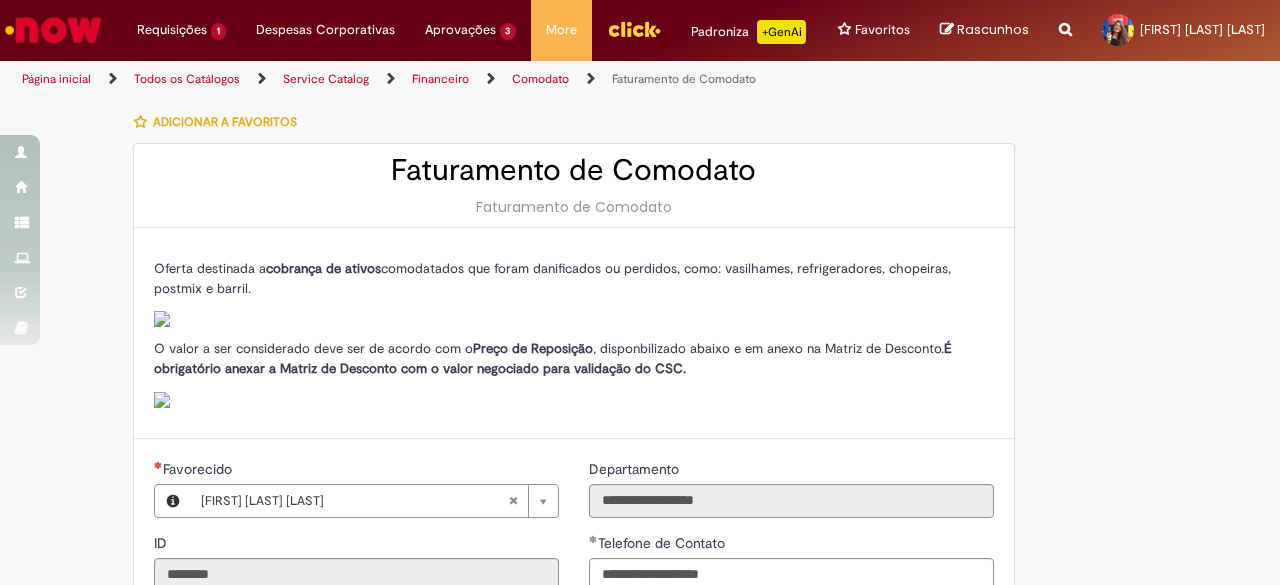 type on "**********" 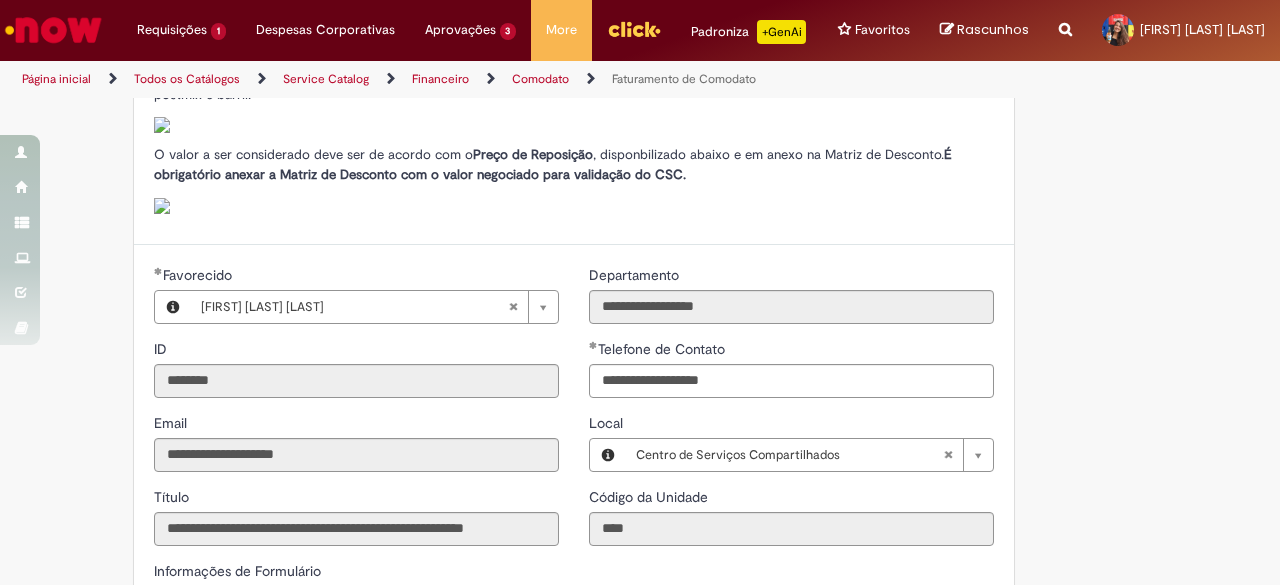 scroll, scrollTop: 100, scrollLeft: 0, axis: vertical 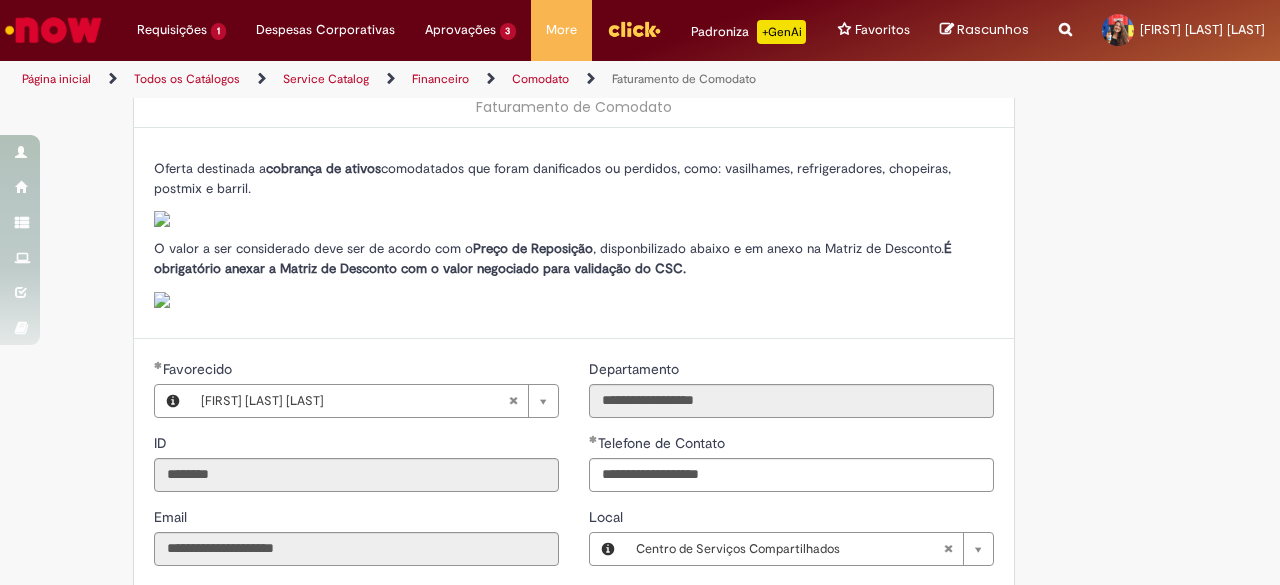click at bounding box center (162, 300) 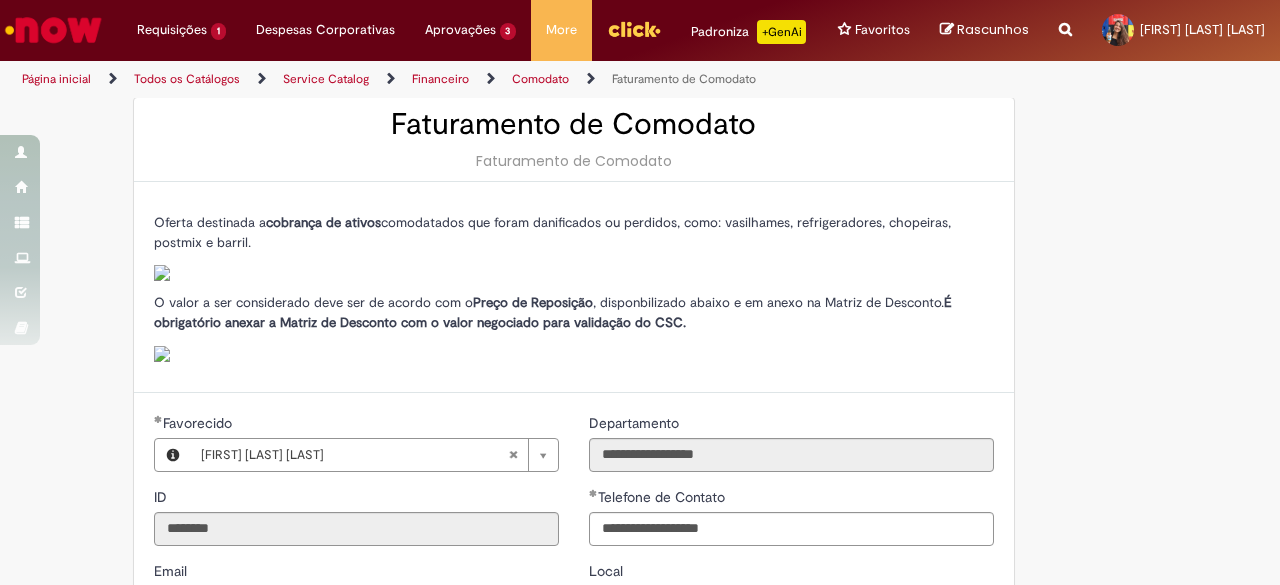 scroll, scrollTop: 0, scrollLeft: 0, axis: both 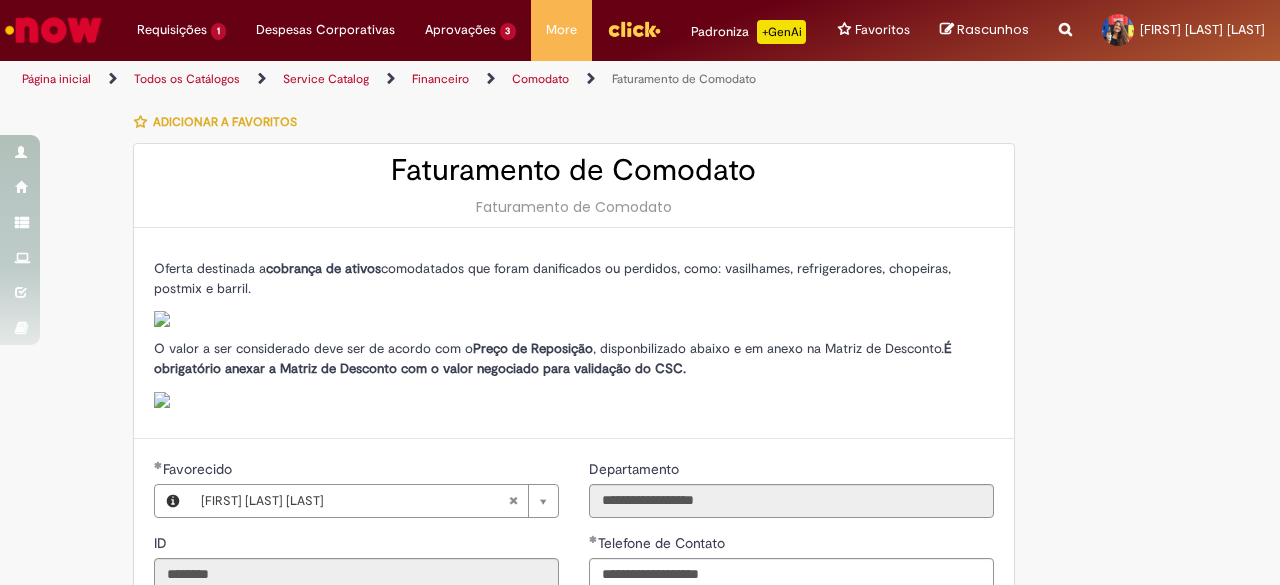 click on "Oferta destinada a  cobrança de ativos  comodatados que foram danificados ou perdidos, como: vasilhames, refrigeradores, chopeiras, postmix e barril.
O valor a ser considerado deve ser de acordo com o  Preço de Reposição , disponbilizado abaixo e em anexo na Matriz de Desconto.  É obrigatório anexar a Matriz de Desconto com o valor negociado para validação do CSC." at bounding box center [574, 333] 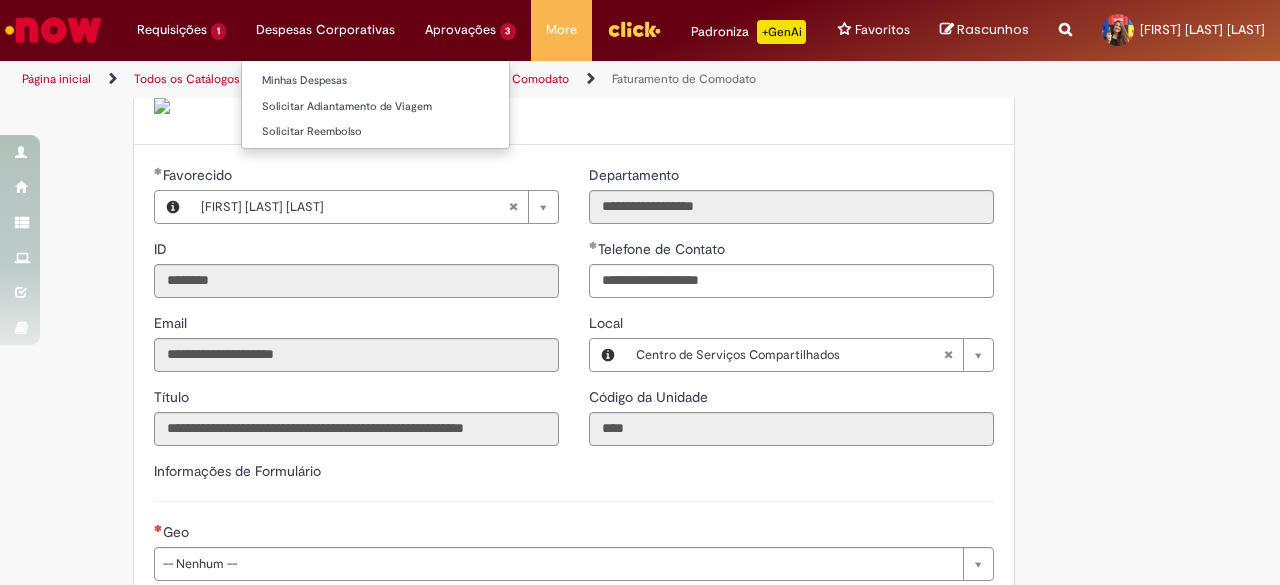 scroll, scrollTop: 300, scrollLeft: 0, axis: vertical 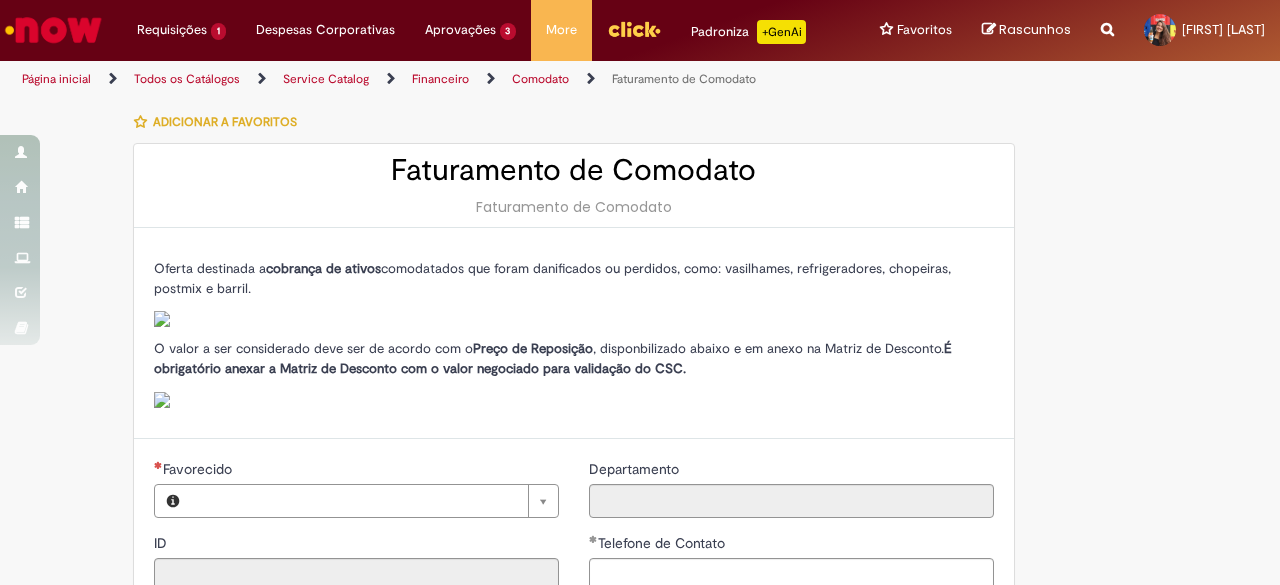 type on "********" 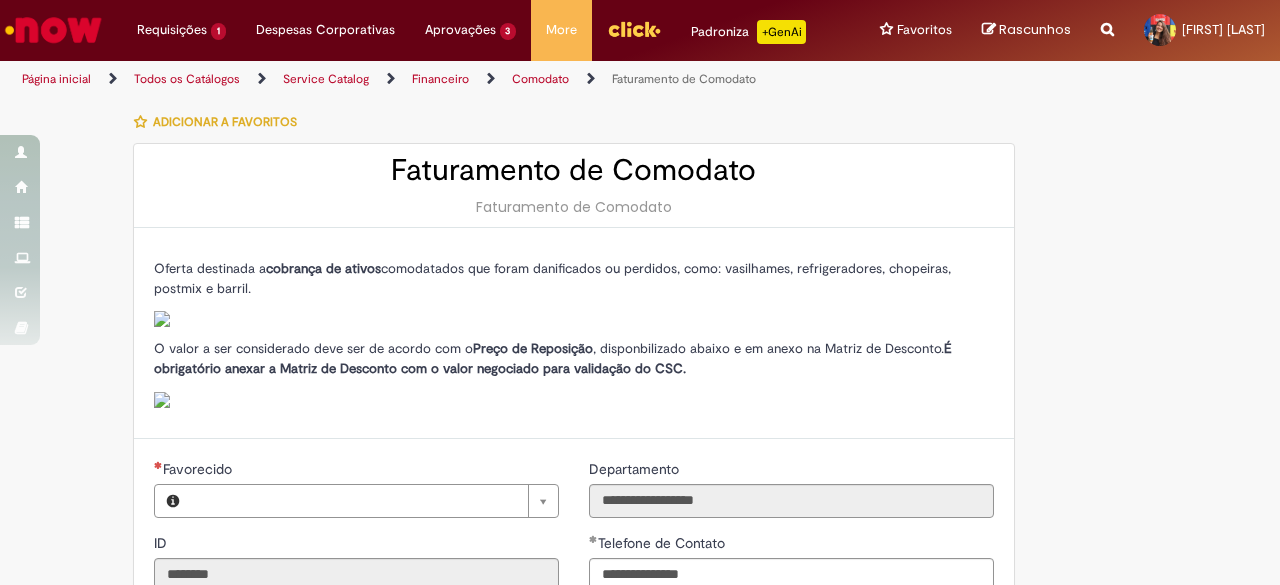 type on "**********" 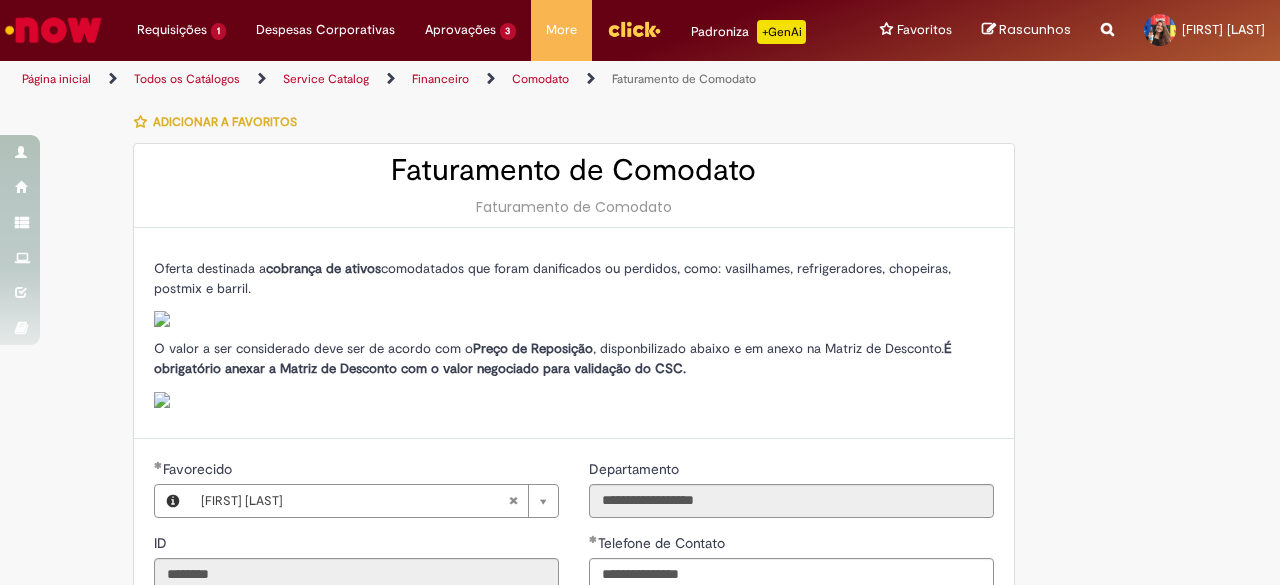type on "**********" 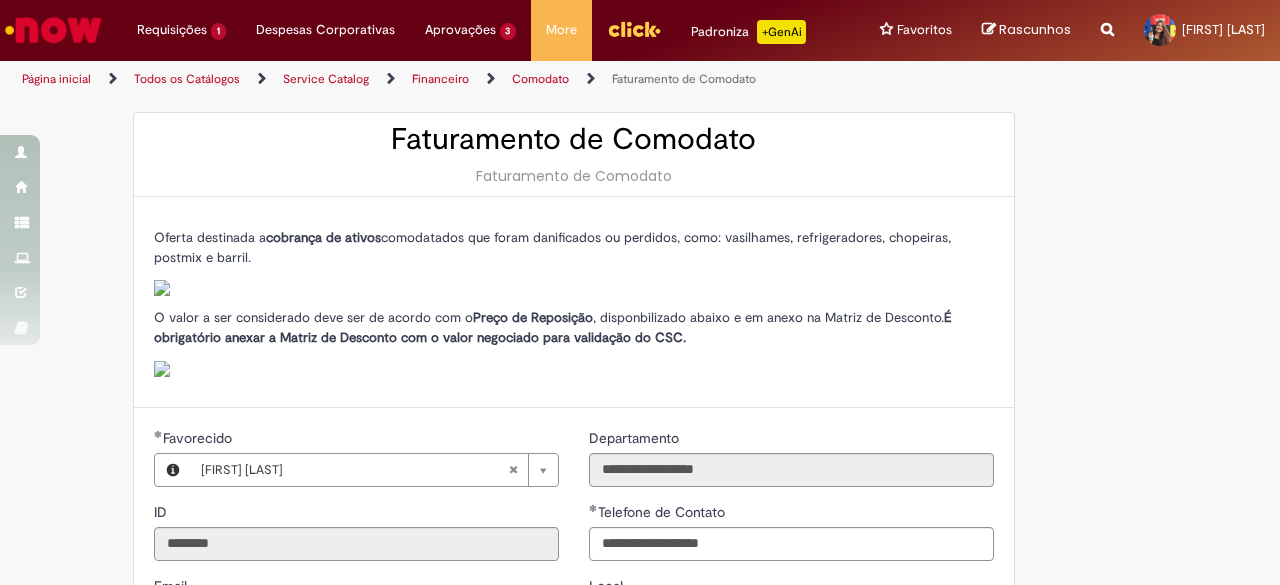 scroll, scrollTop: 0, scrollLeft: 0, axis: both 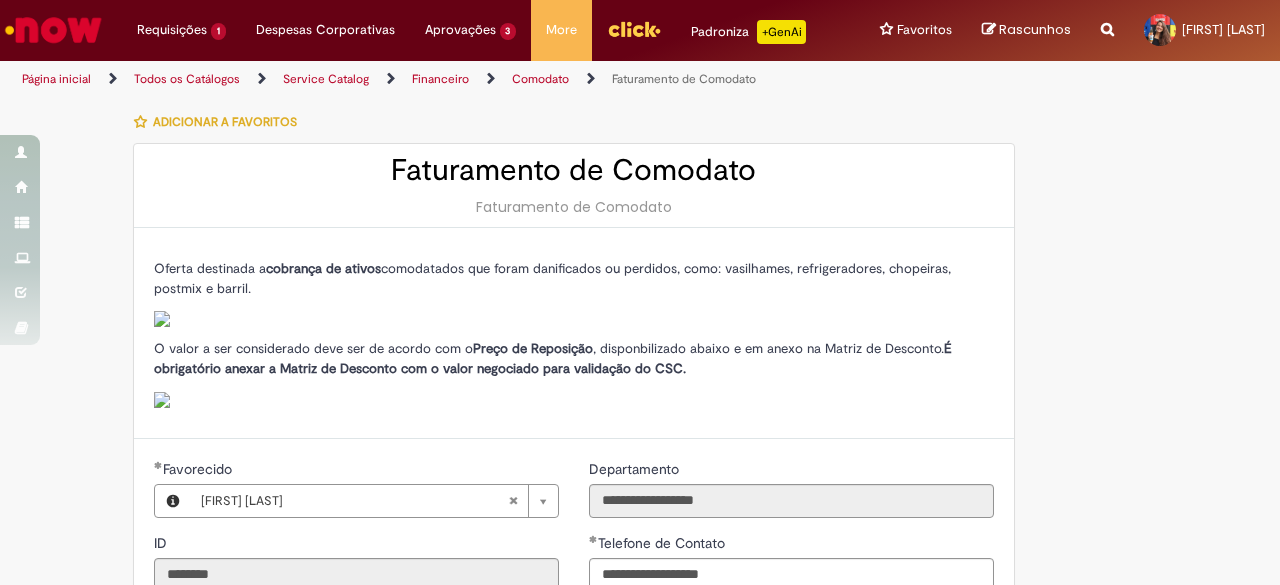 drag, startPoint x: 150, startPoint y: 315, endPoint x: 176, endPoint y: 329, distance: 29.529646 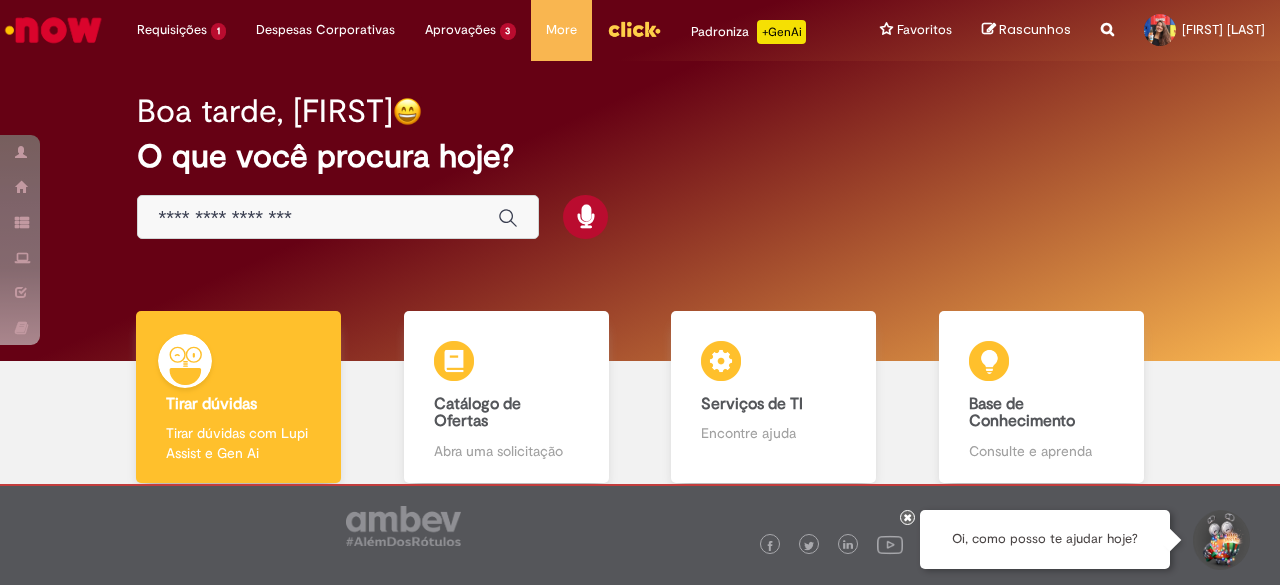 scroll, scrollTop: 0, scrollLeft: 0, axis: both 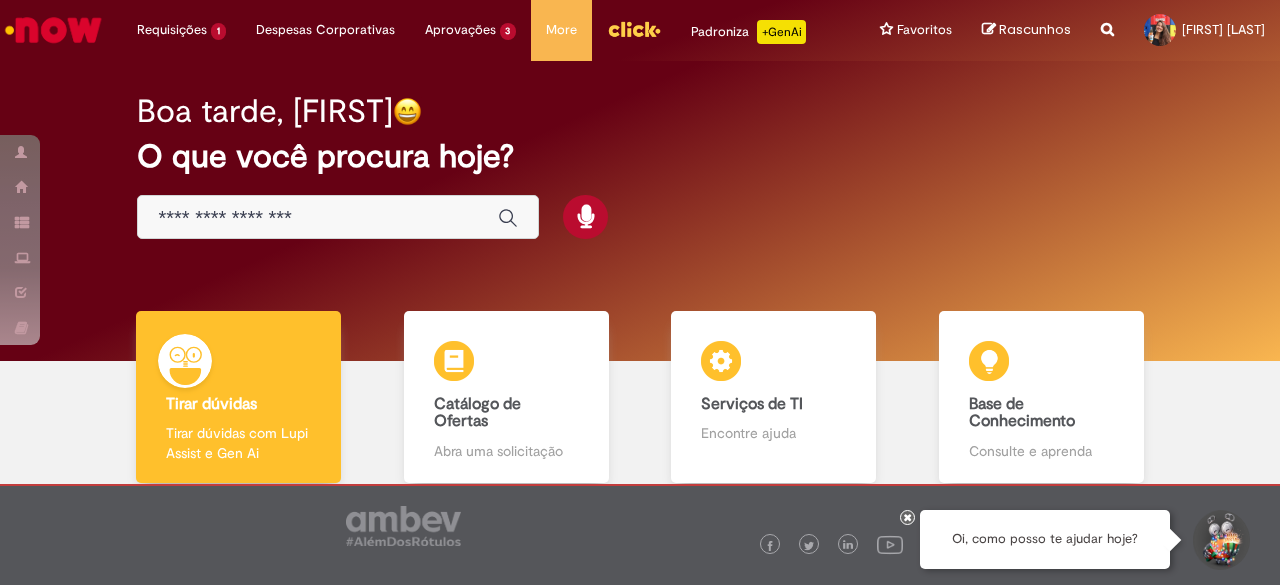 drag, startPoint x: 330, startPoint y: 236, endPoint x: 322, endPoint y: 229, distance: 10.630146 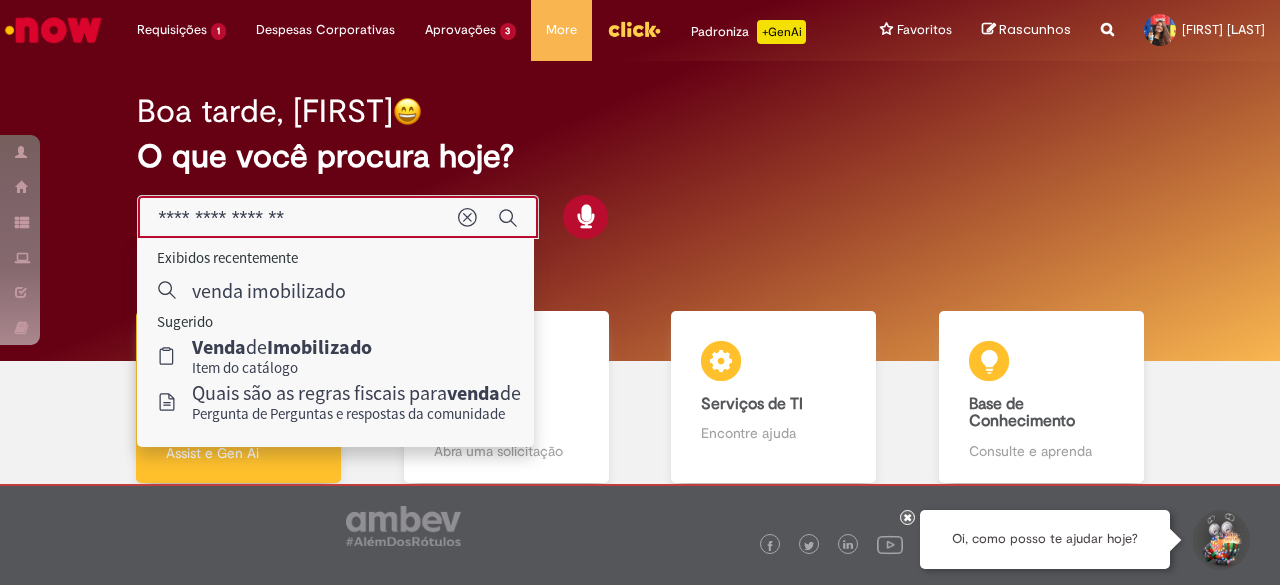 type on "**********" 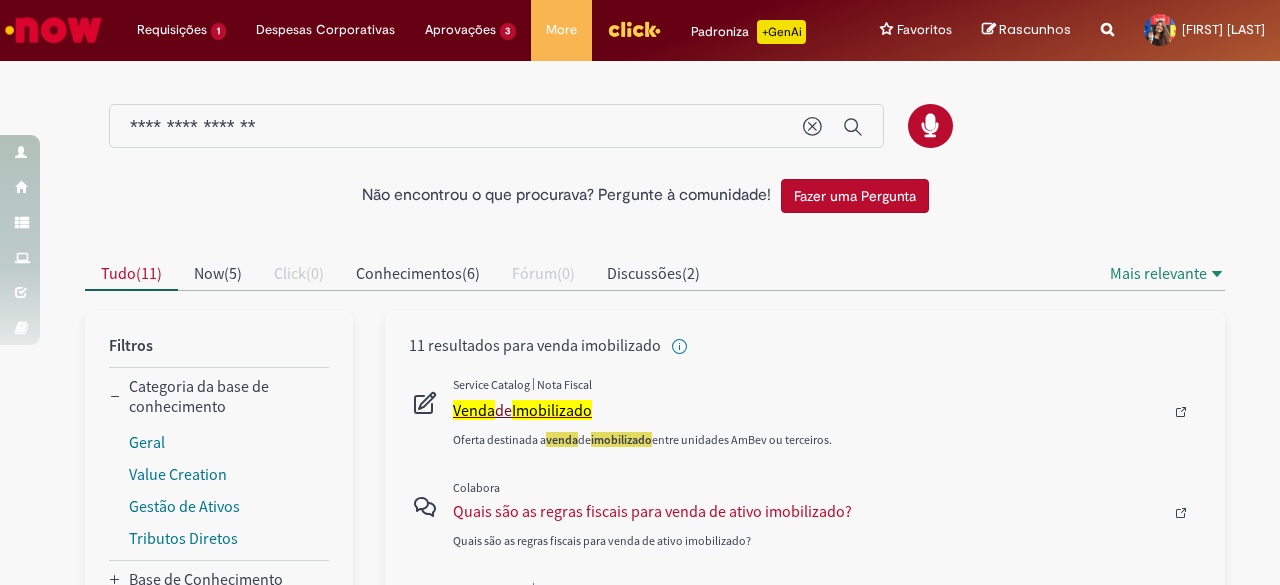 click on "Imobilizado" at bounding box center (552, 410) 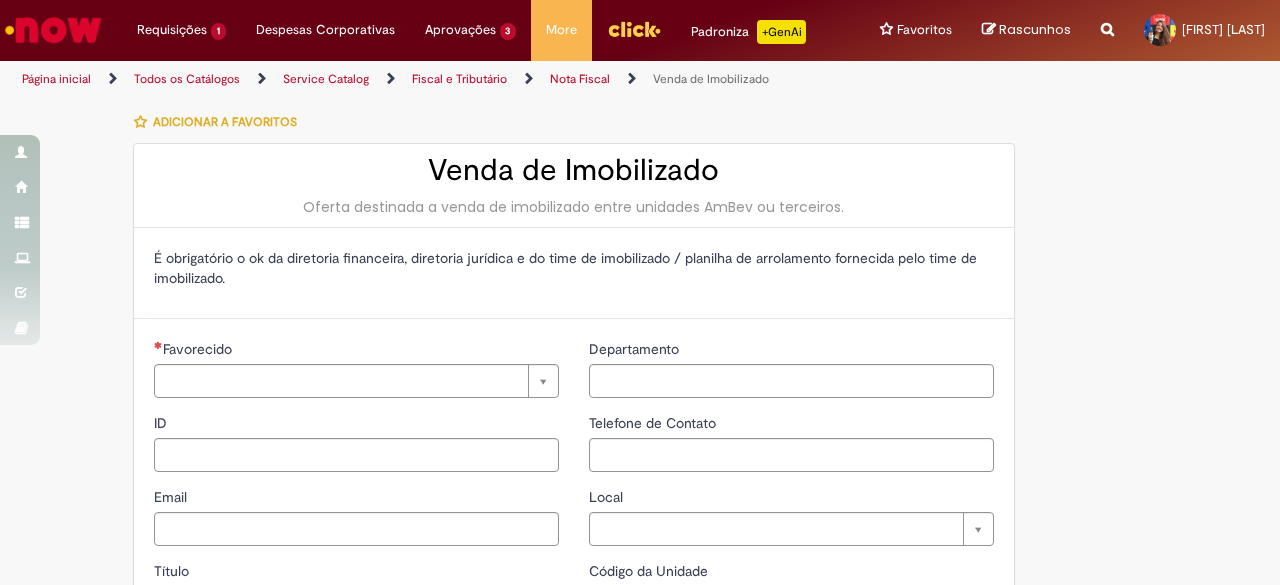 type on "********" 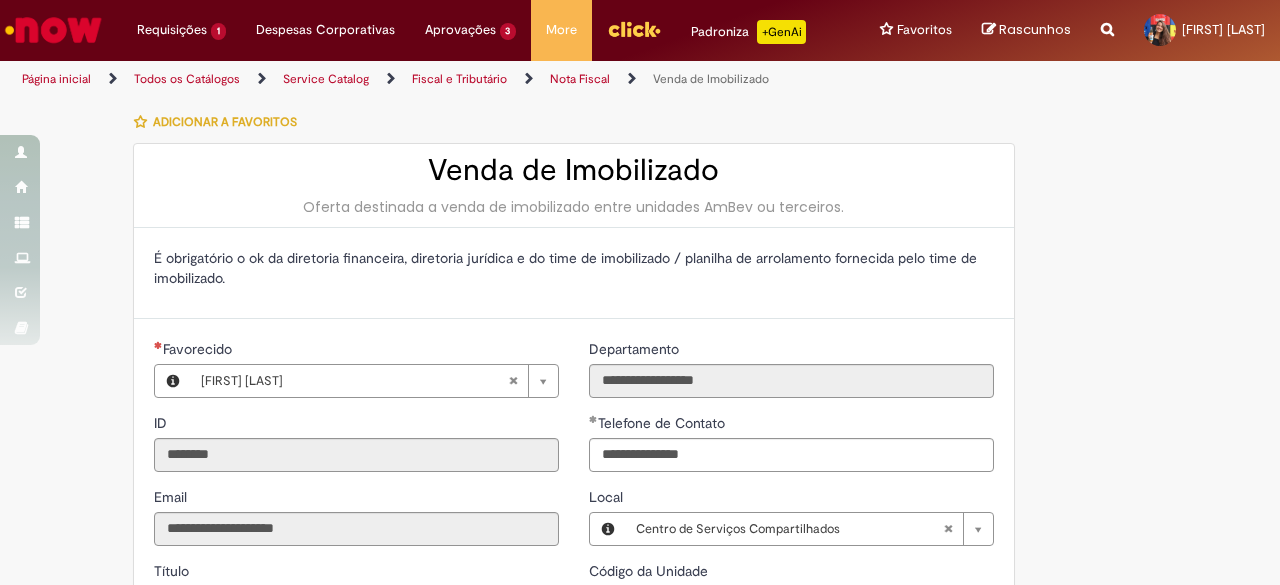 type on "**********" 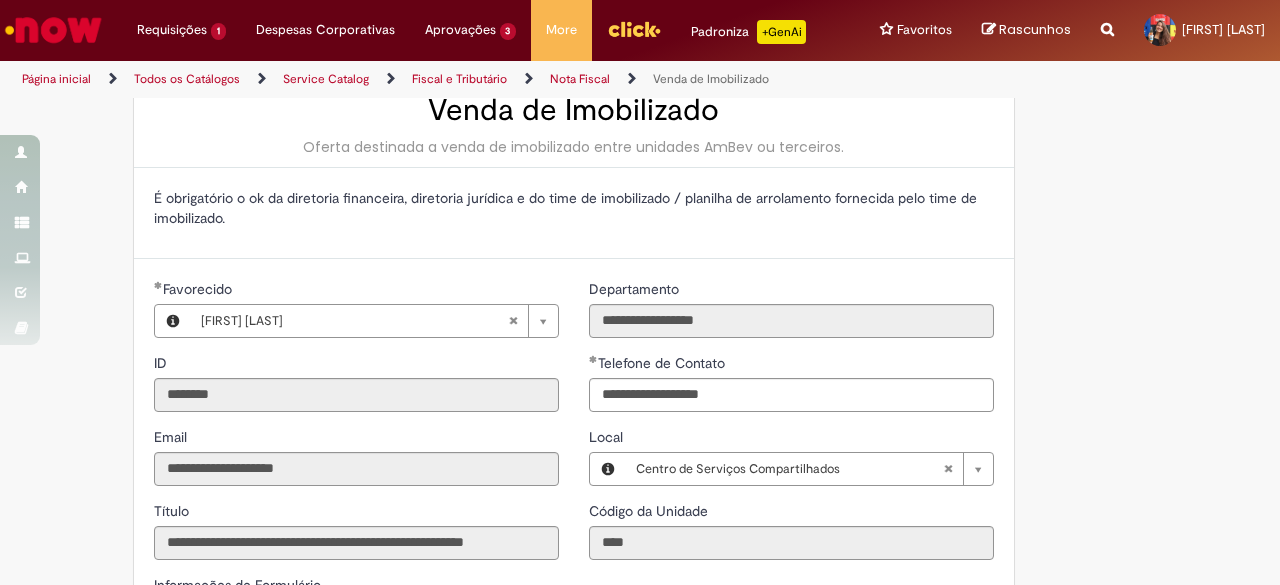 scroll, scrollTop: 0, scrollLeft: 0, axis: both 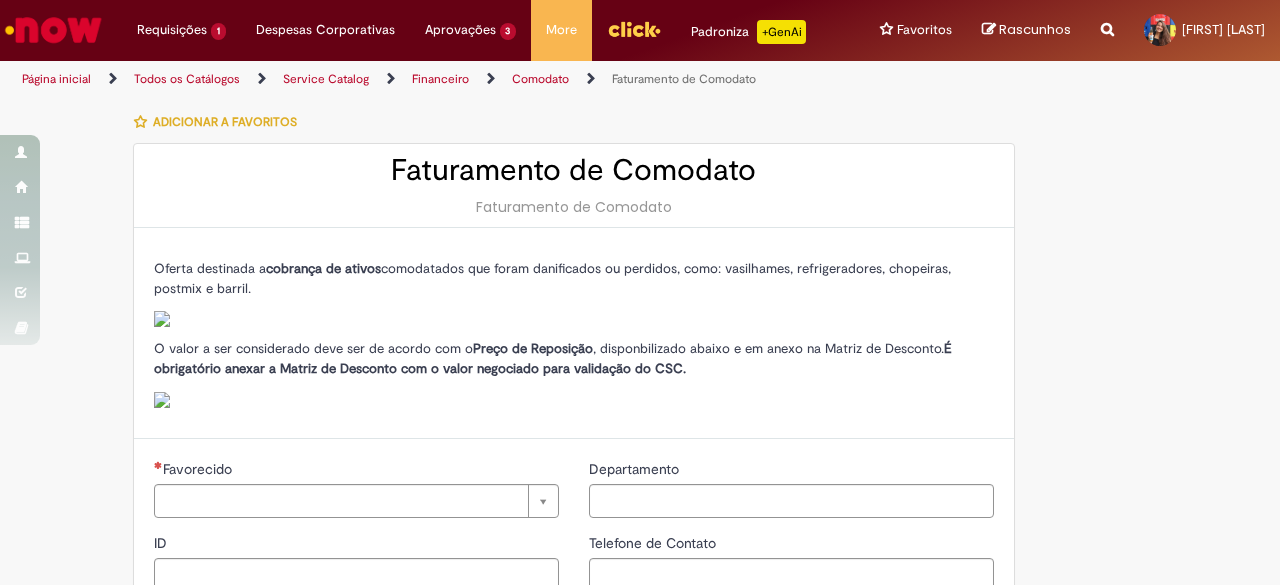type on "********" 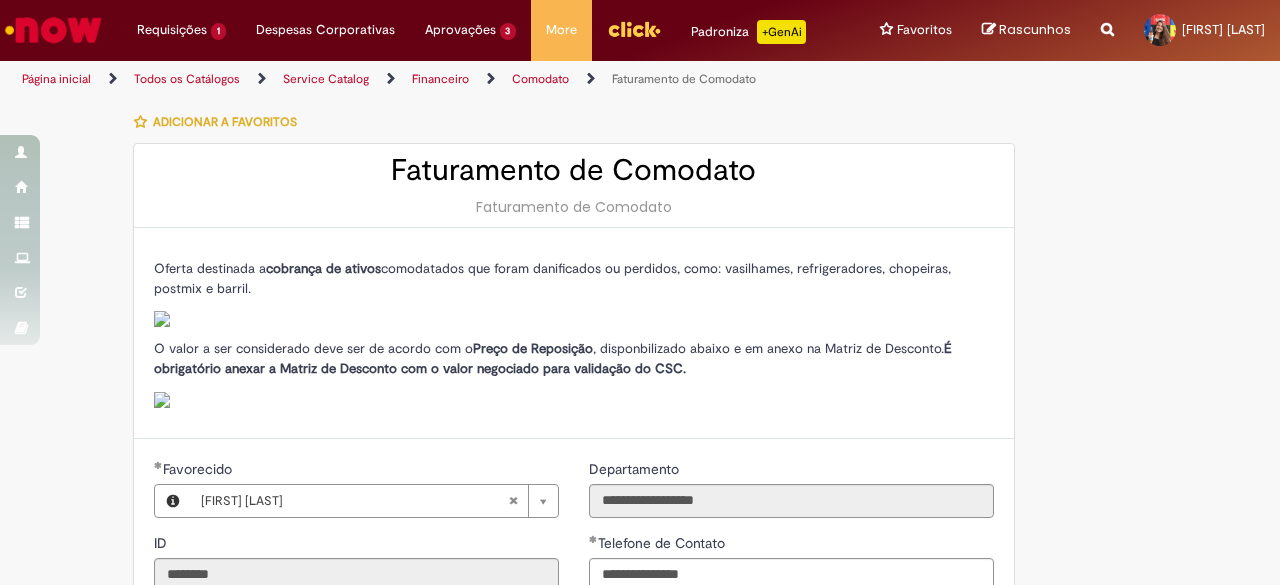 type on "**********" 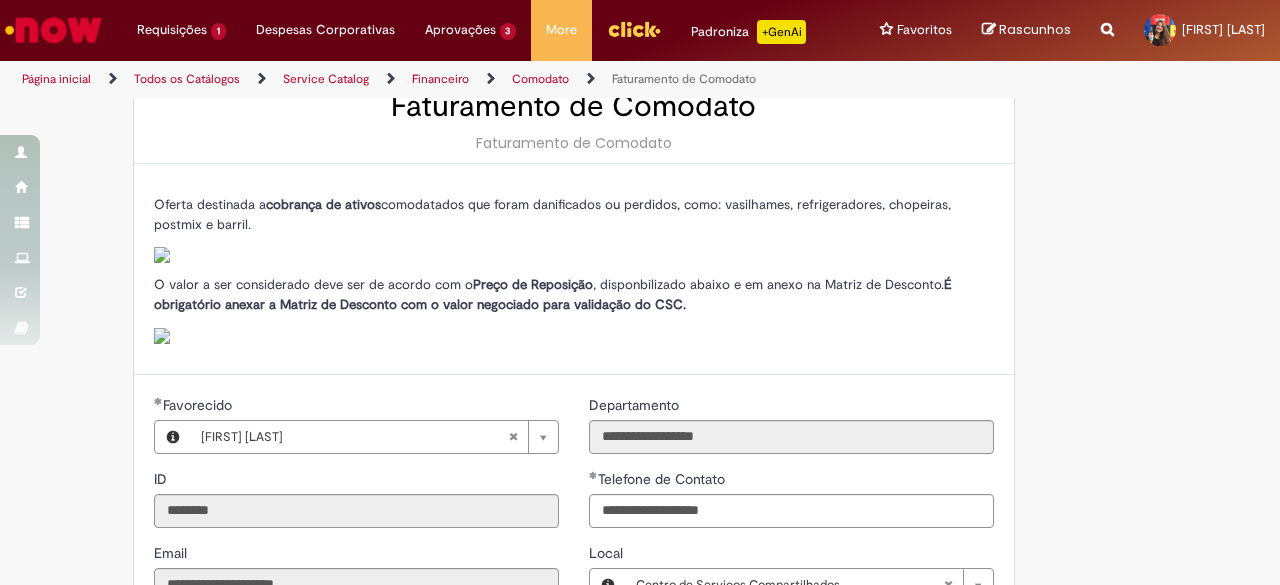 scroll, scrollTop: 0, scrollLeft: 0, axis: both 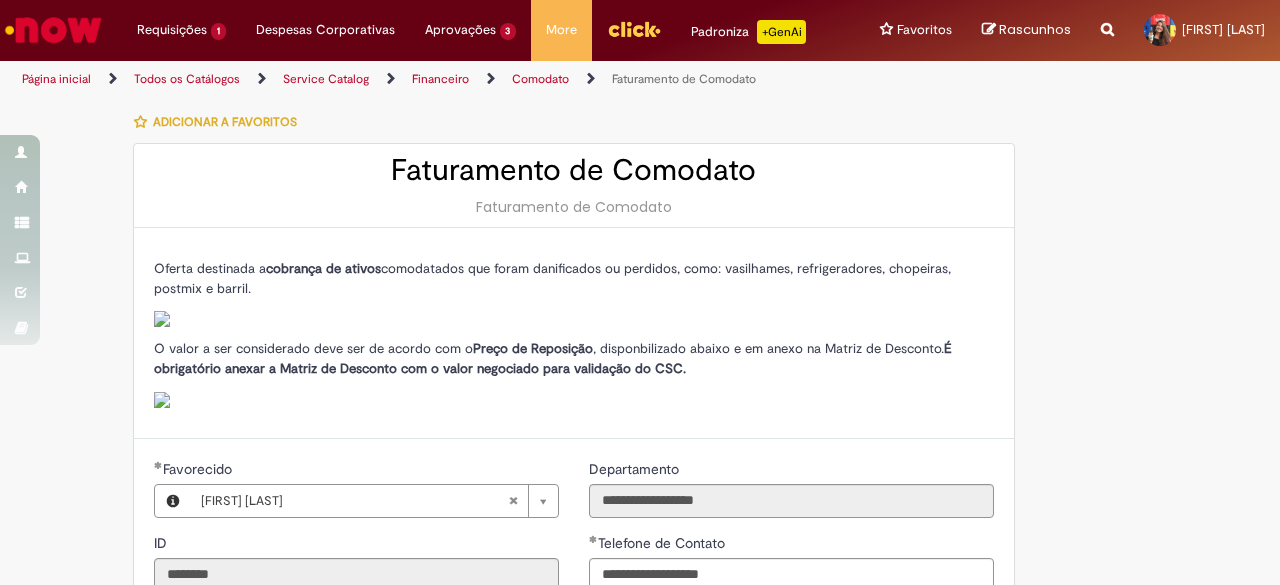 drag, startPoint x: 216, startPoint y: 388, endPoint x: 248, endPoint y: 399, distance: 33.83785 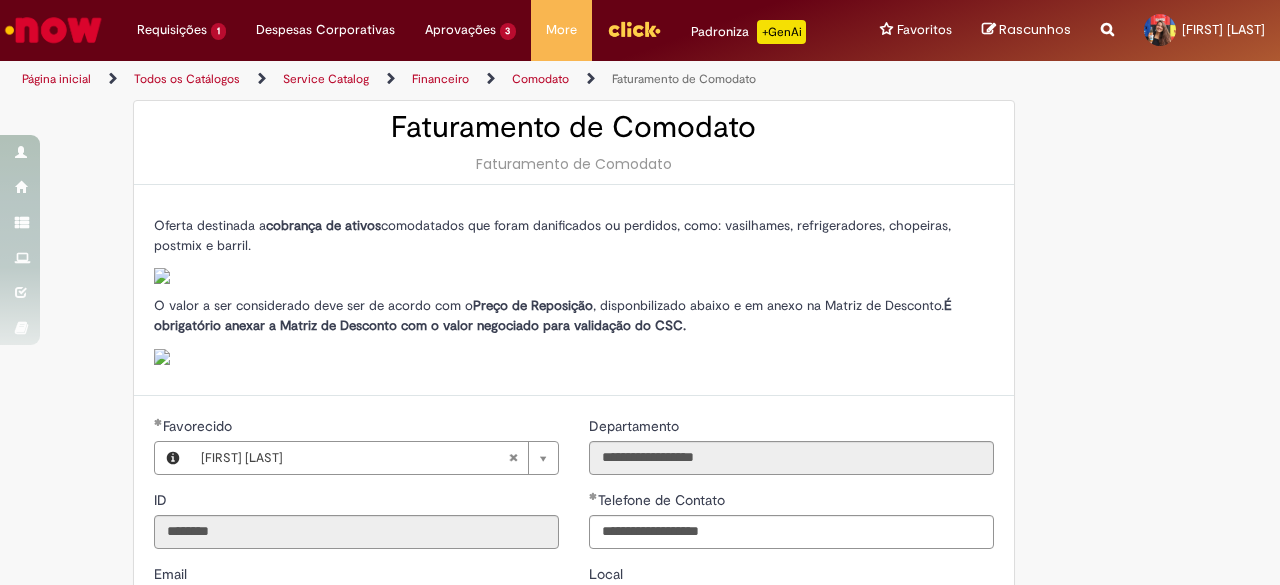 scroll, scrollTop: 0, scrollLeft: 0, axis: both 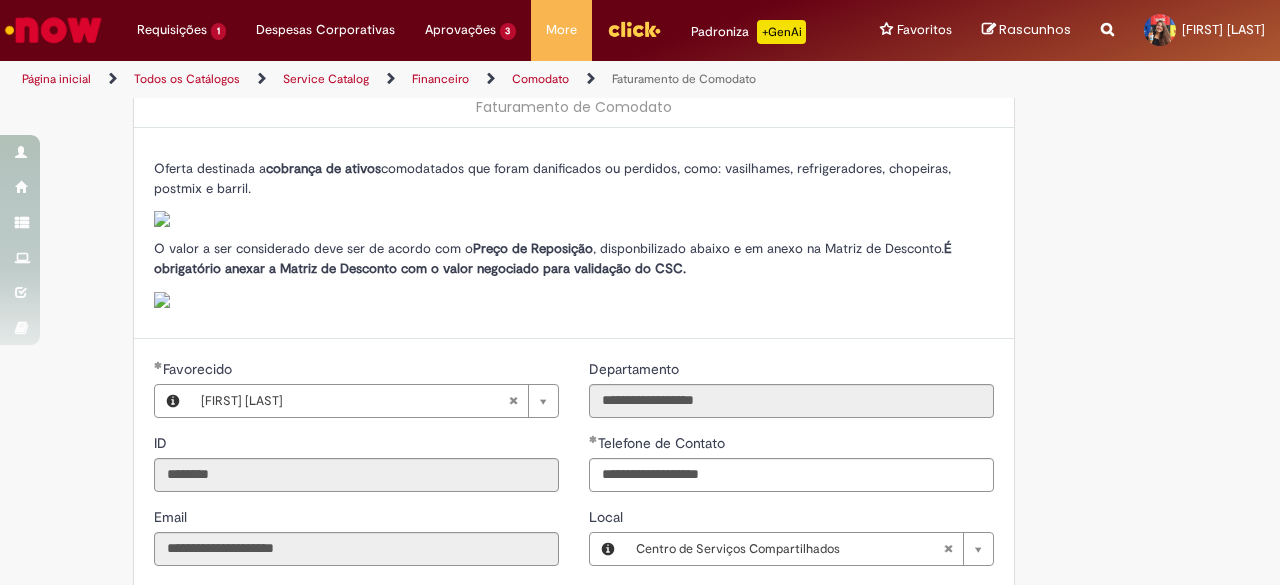 drag, startPoint x: 133, startPoint y: 213, endPoint x: 196, endPoint y: 220, distance: 63.387695 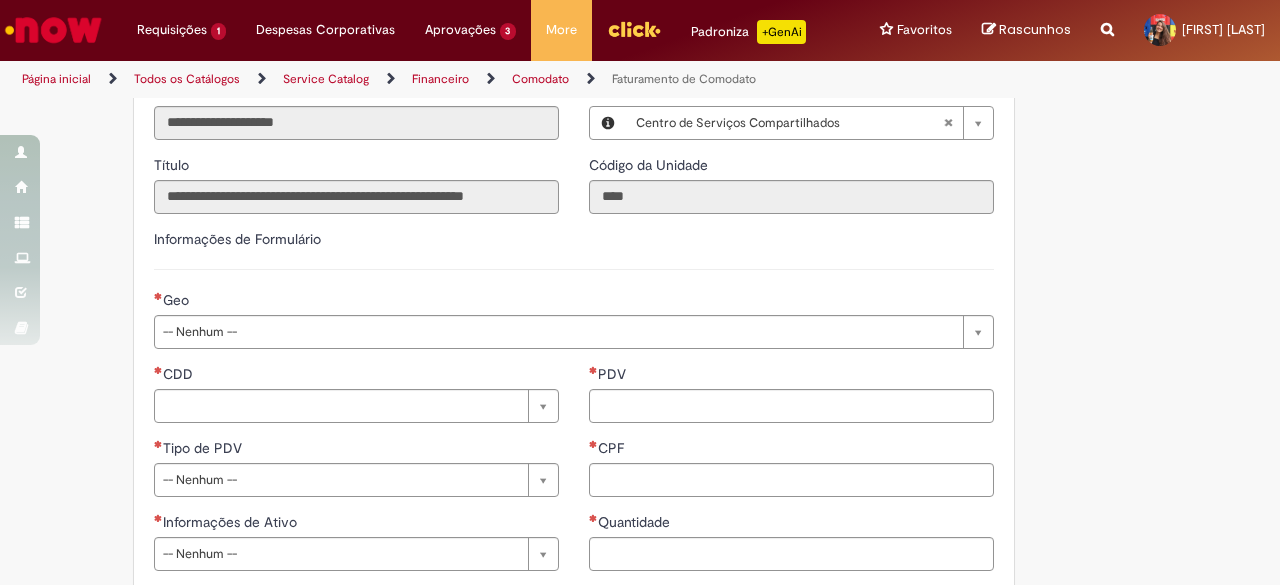 click on "**********" at bounding box center [640, 542] 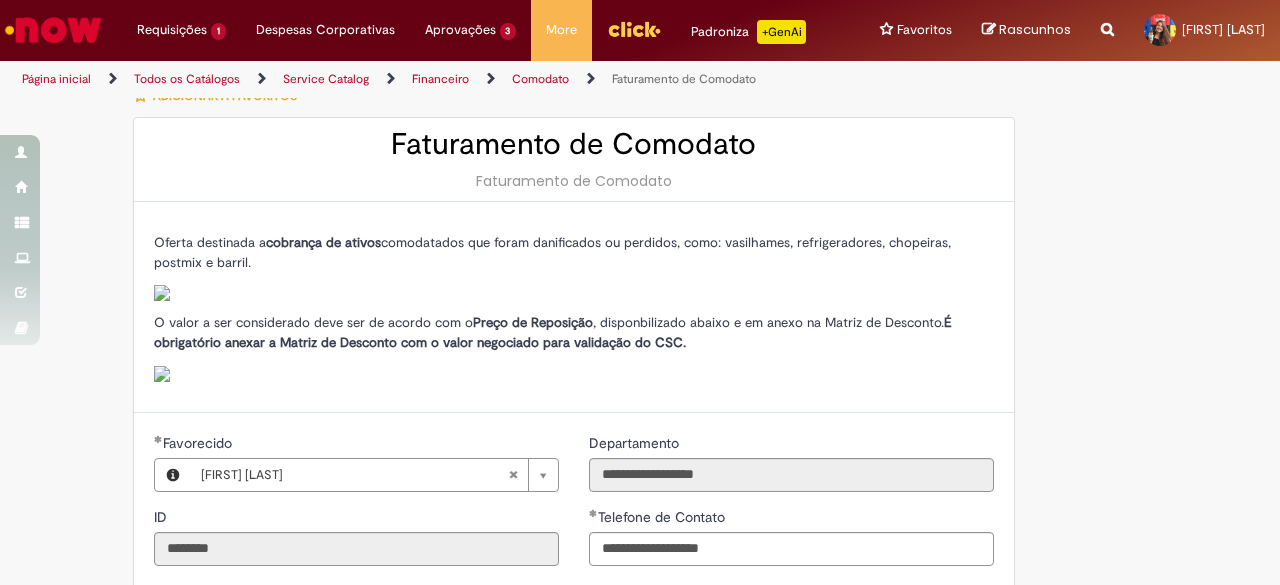 scroll, scrollTop: 26, scrollLeft: 0, axis: vertical 